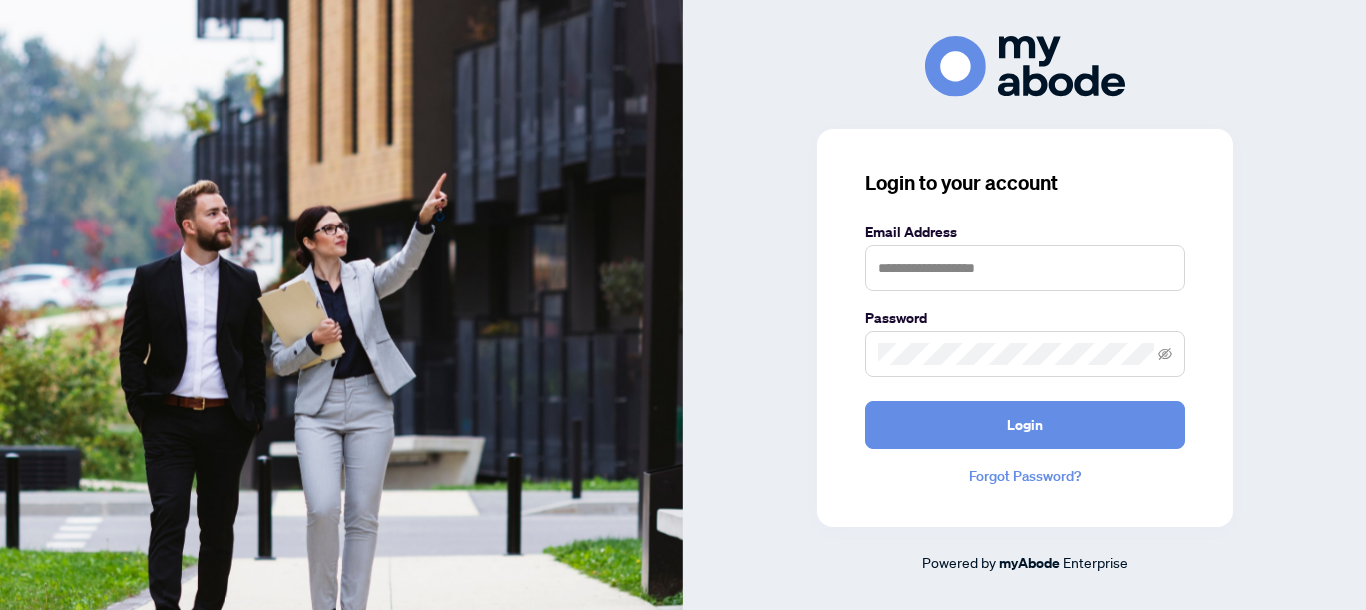 scroll, scrollTop: 0, scrollLeft: 0, axis: both 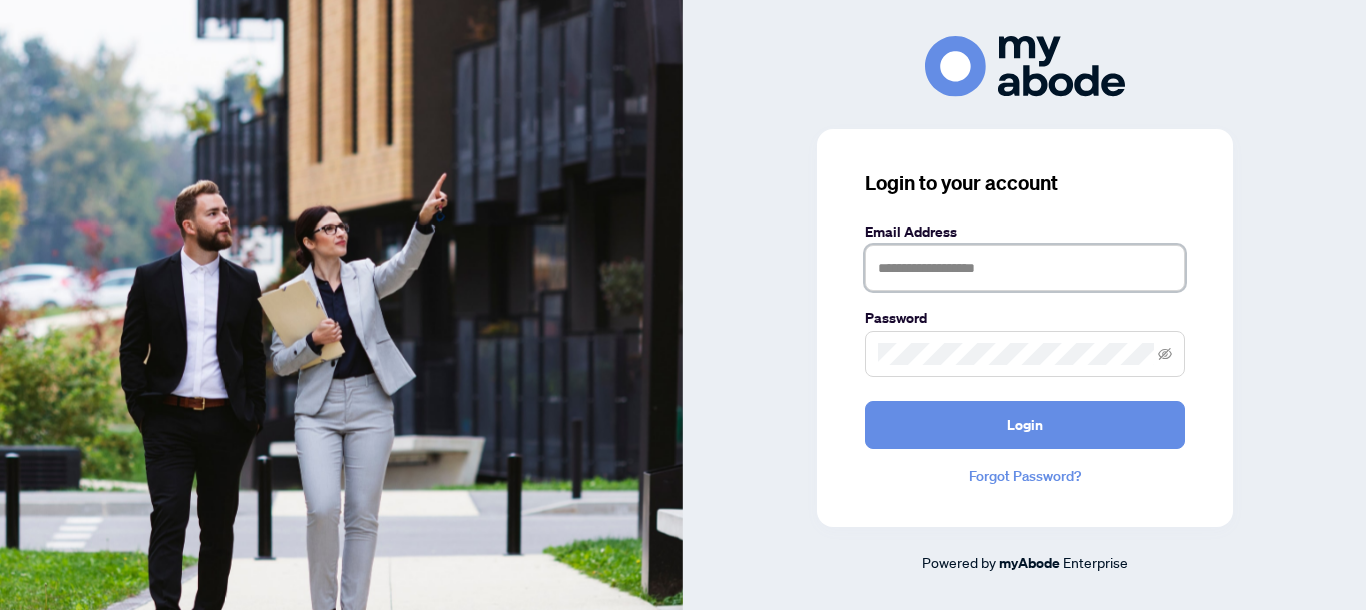 click at bounding box center (1025, 268) 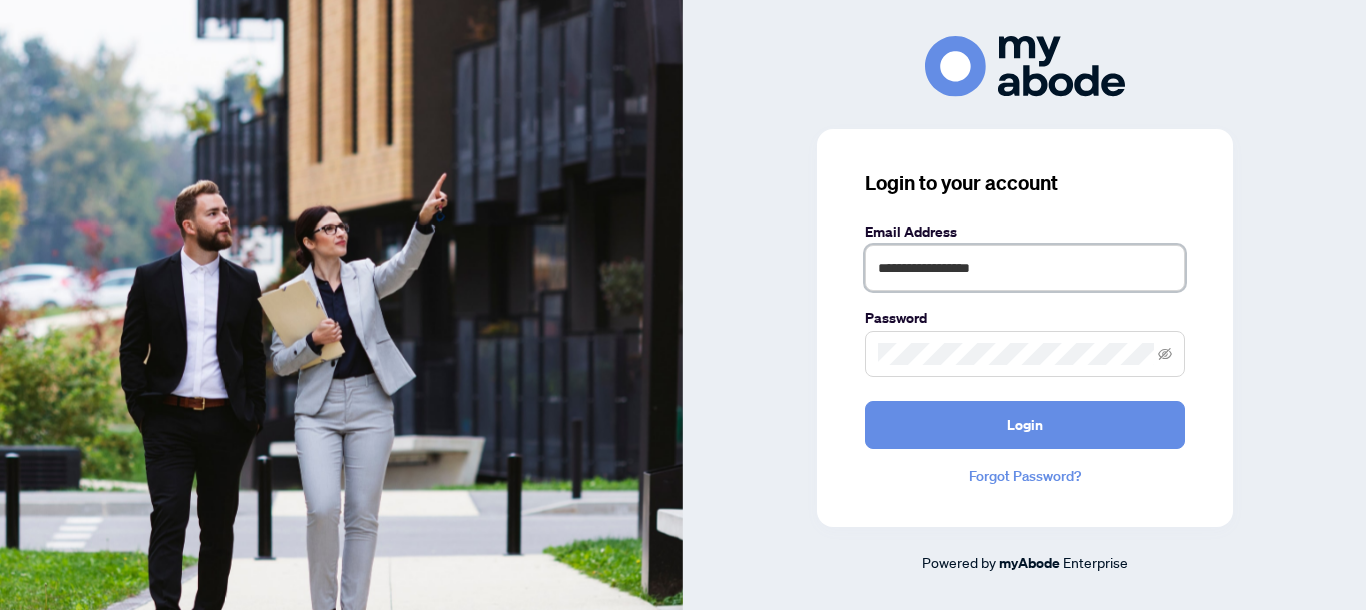 type on "**********" 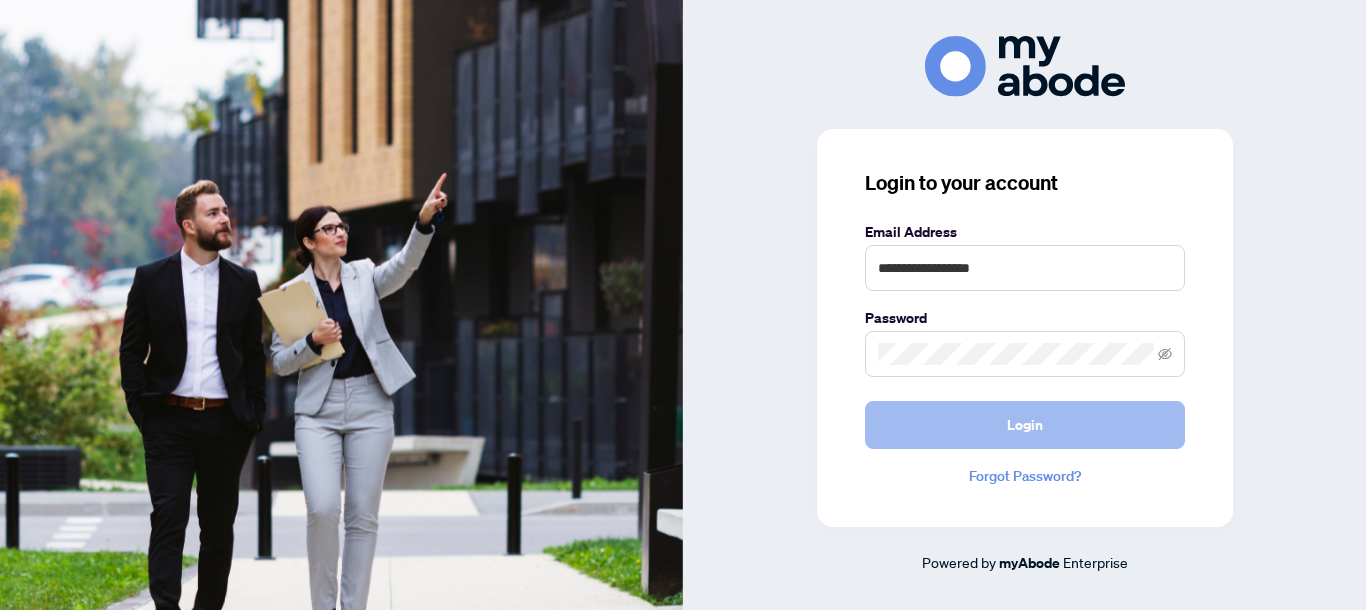 click on "Login" at bounding box center [1025, 425] 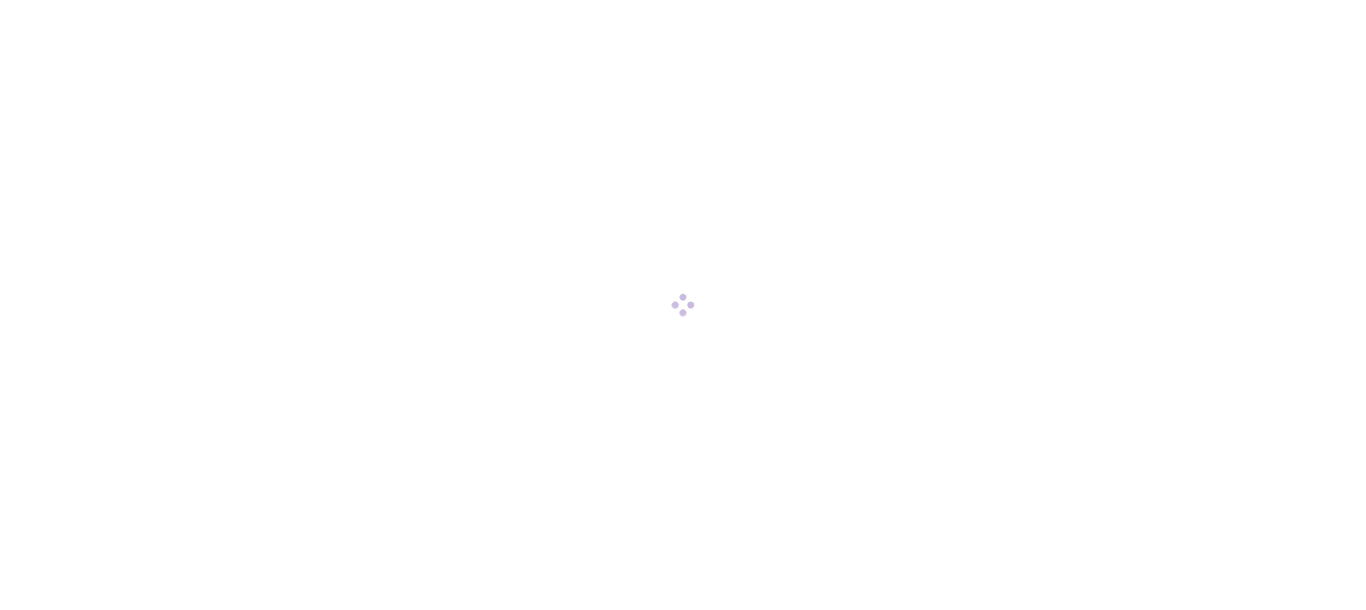 scroll, scrollTop: 0, scrollLeft: 0, axis: both 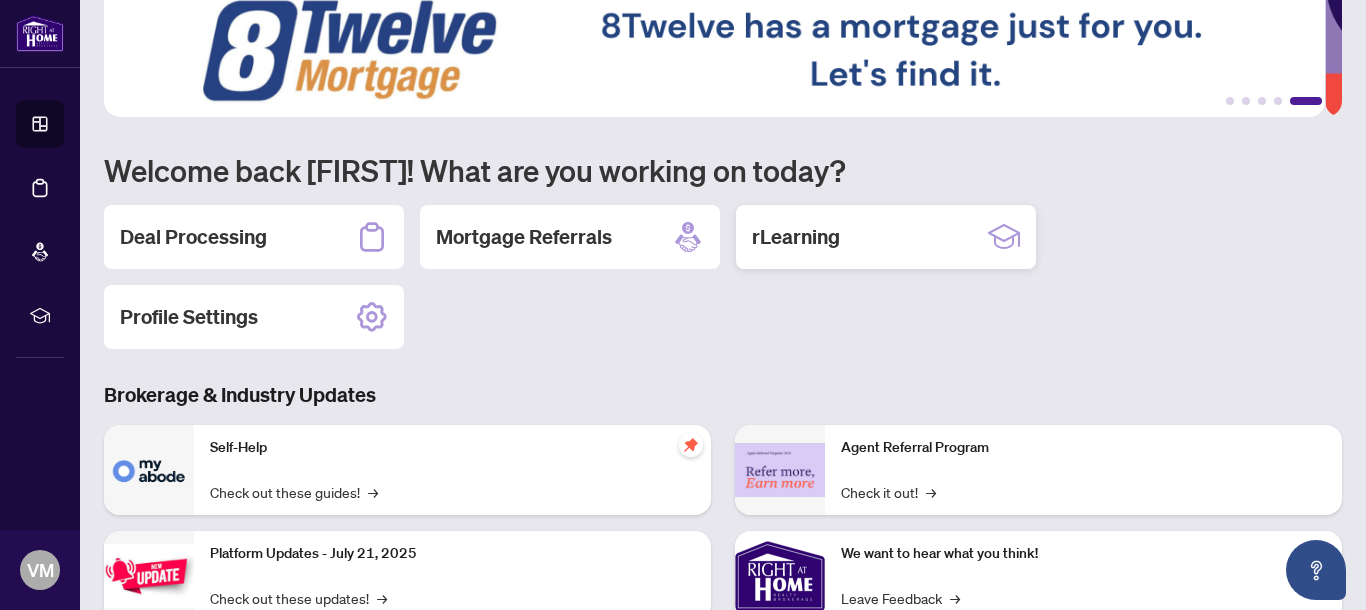 click on "rLearning" at bounding box center (886, 237) 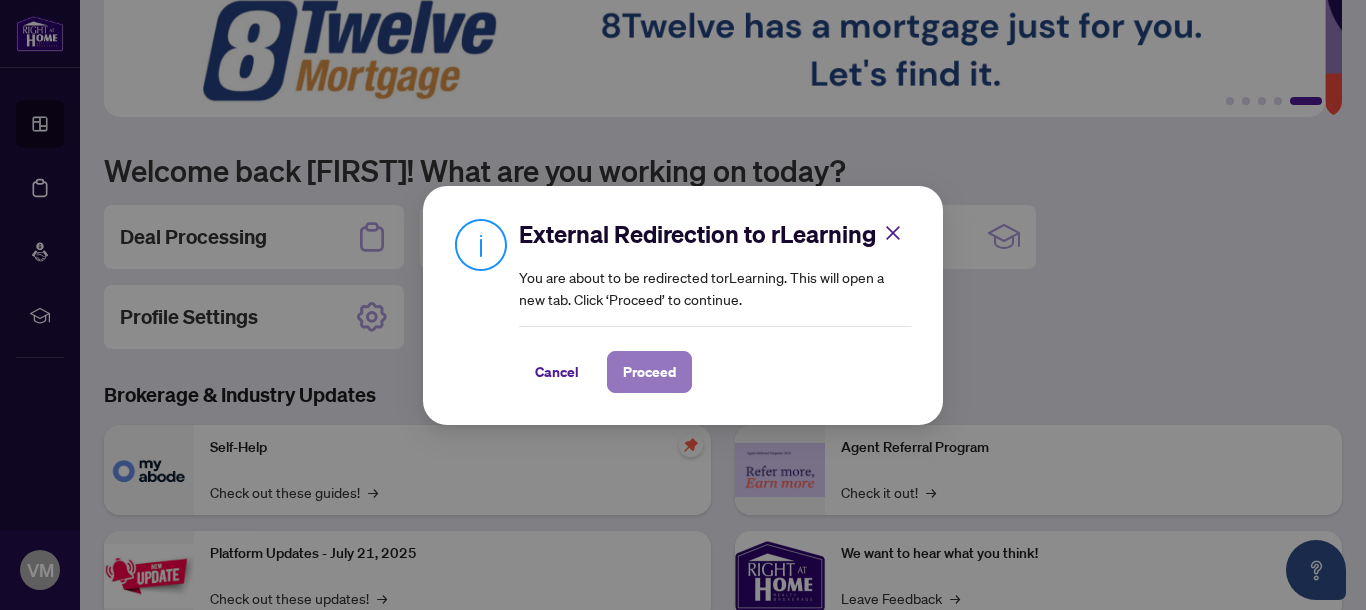 click on "Proceed" at bounding box center (649, 372) 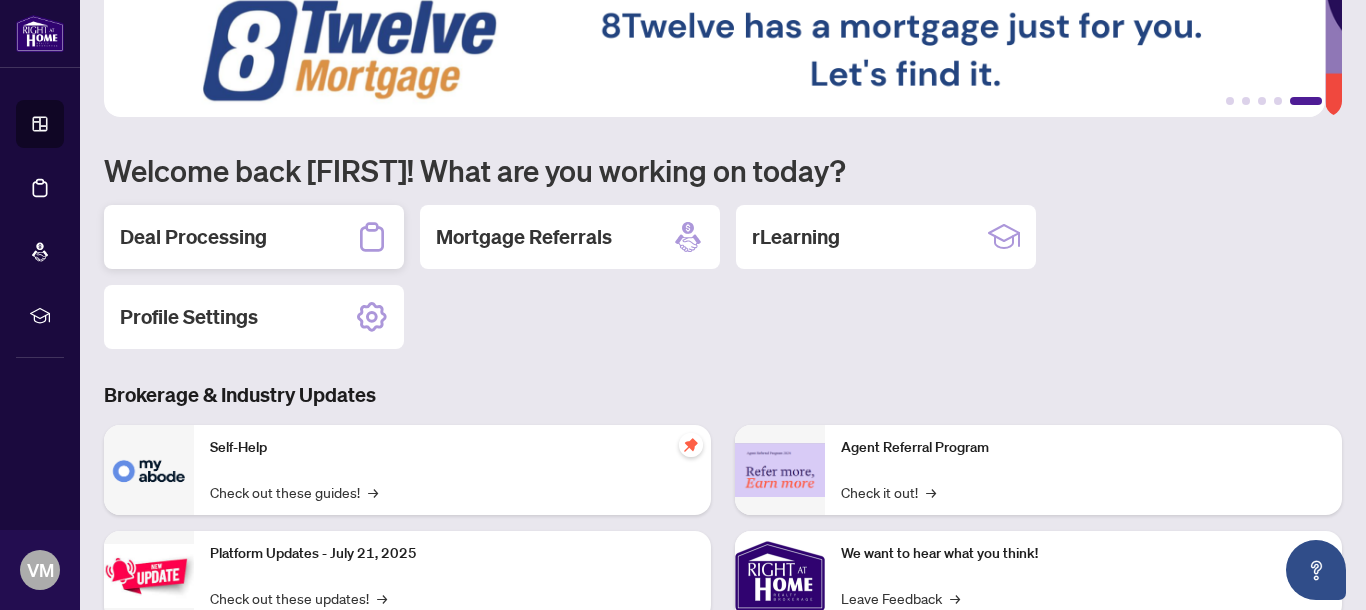 click on "Deal Processing" at bounding box center [193, 237] 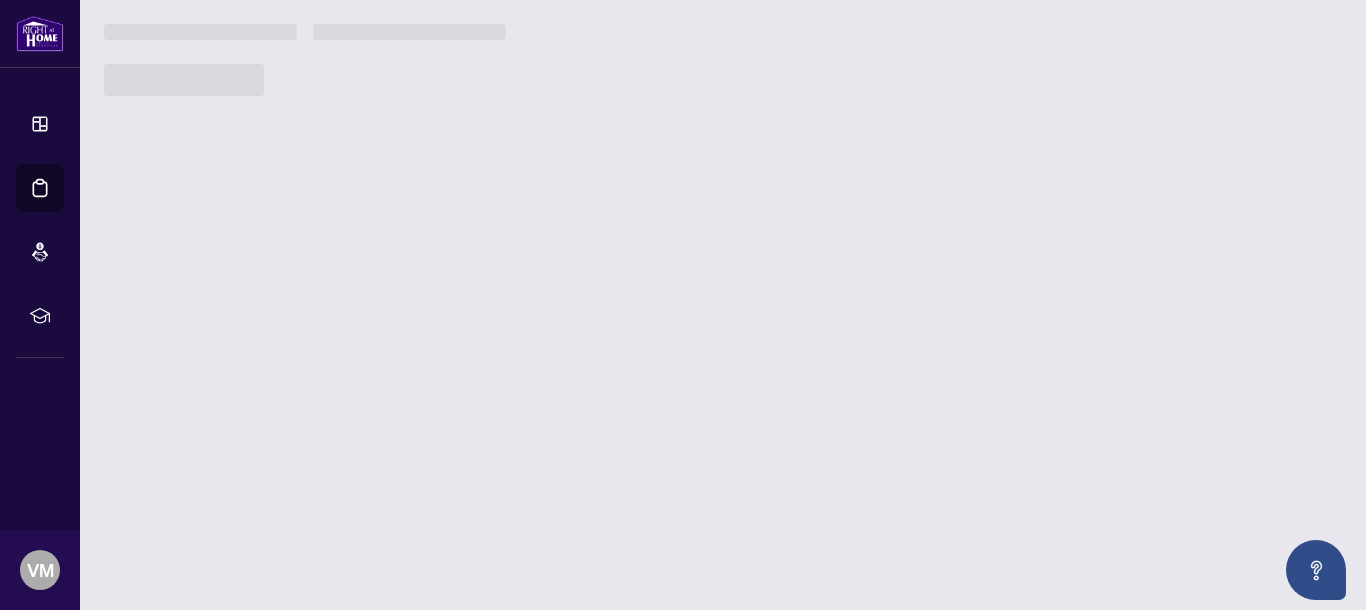 scroll, scrollTop: 0, scrollLeft: 0, axis: both 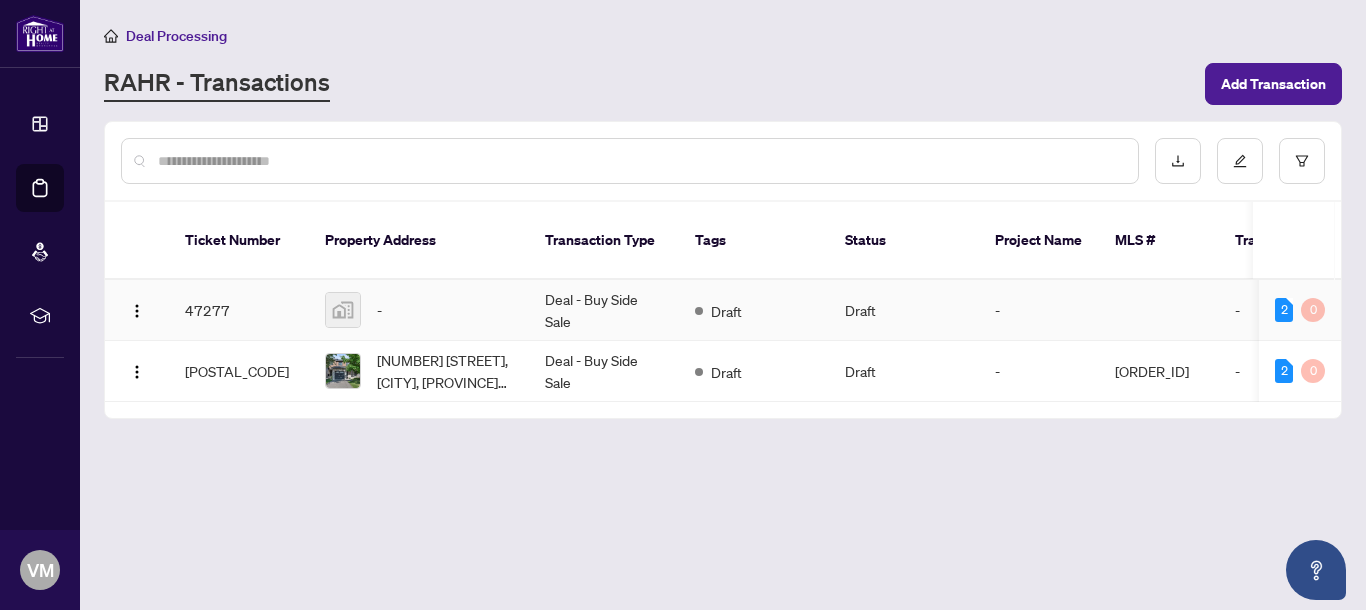 click on "47277" at bounding box center [239, 310] 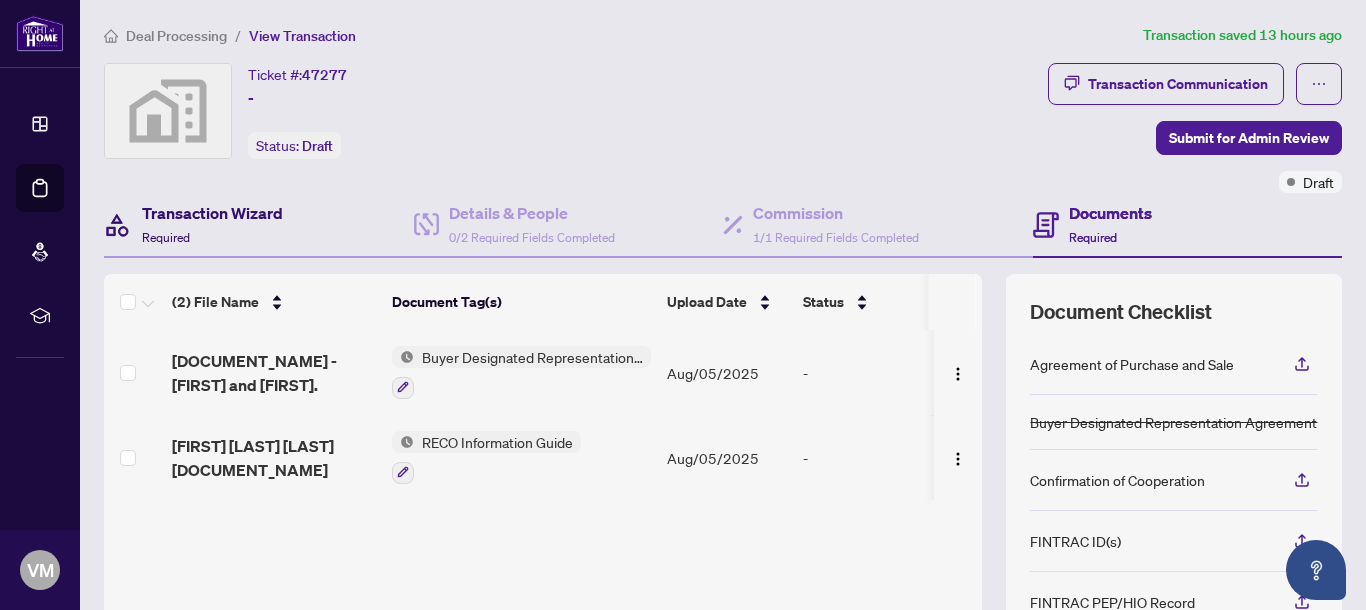 click on "Transaction Wizard" at bounding box center [212, 213] 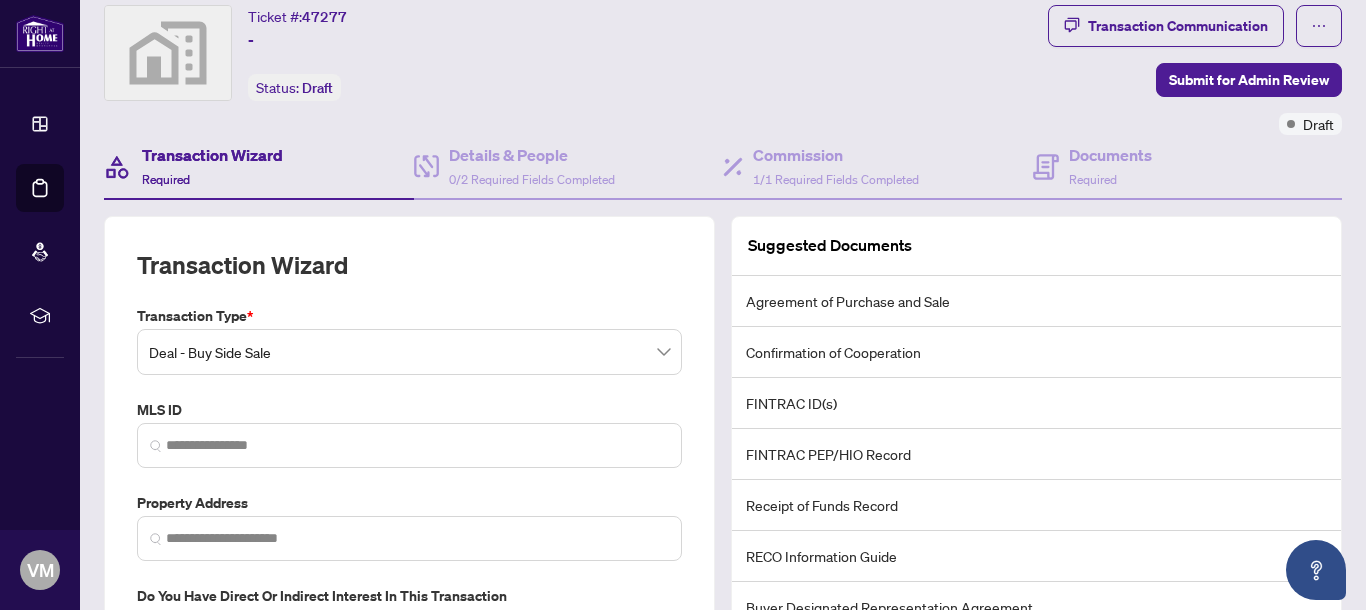 scroll, scrollTop: 0, scrollLeft: 0, axis: both 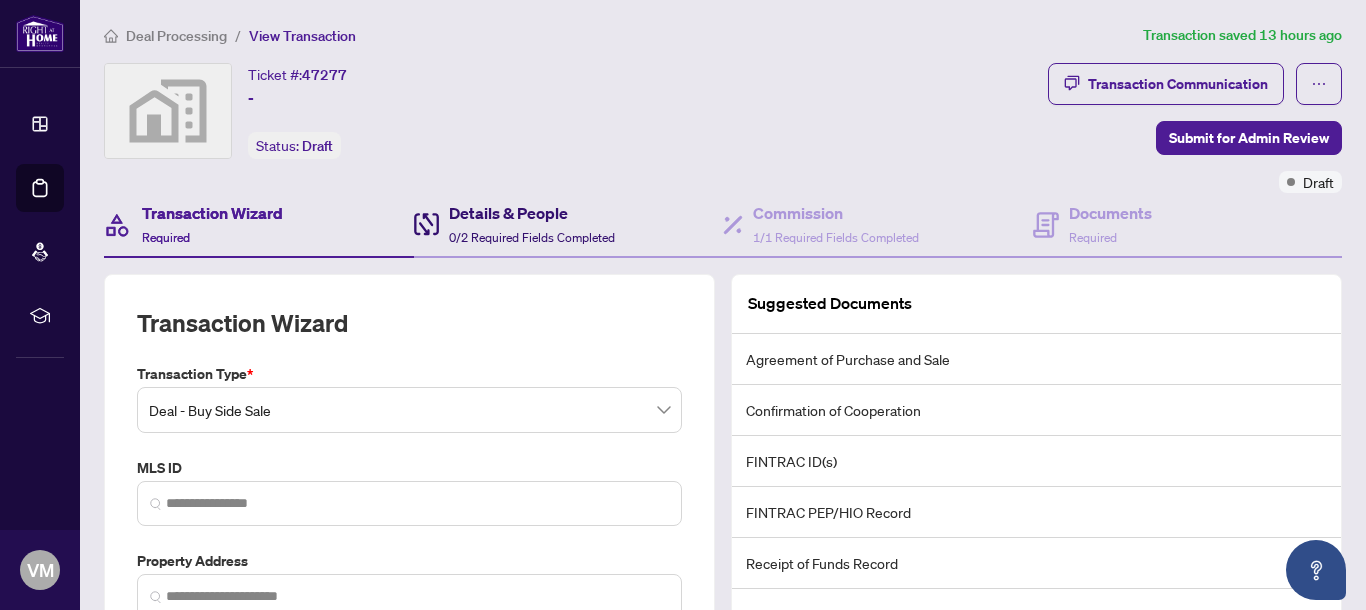 click on "Details & People" at bounding box center (532, 213) 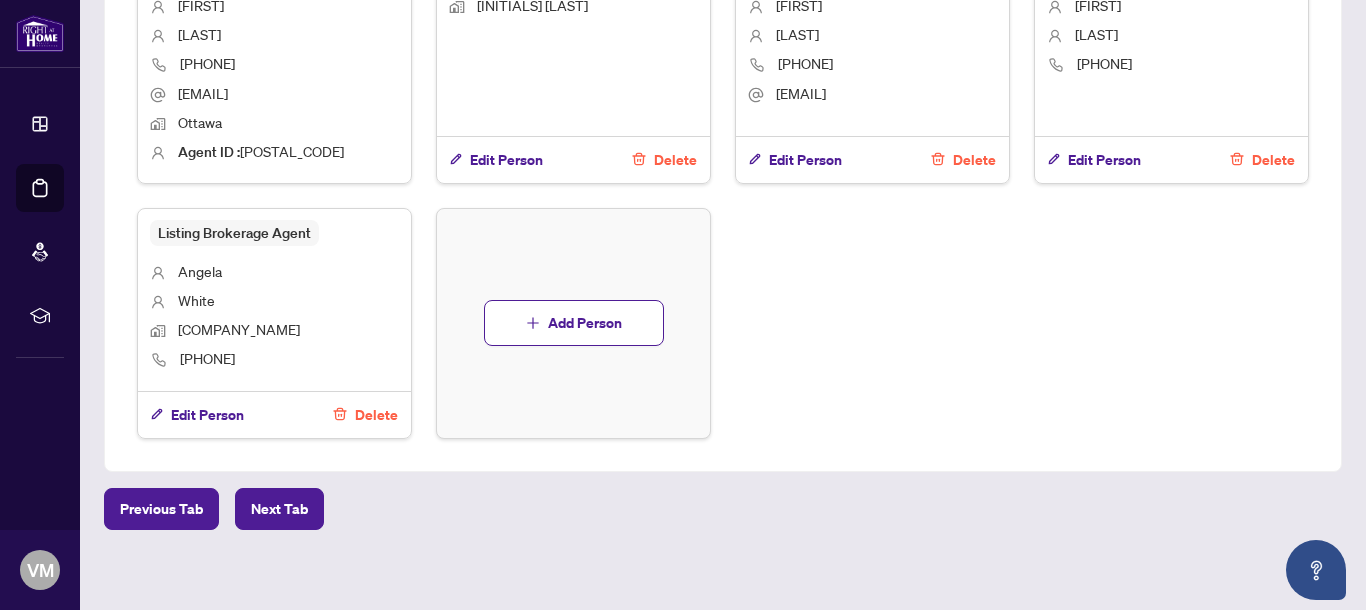 scroll, scrollTop: 1128, scrollLeft: 0, axis: vertical 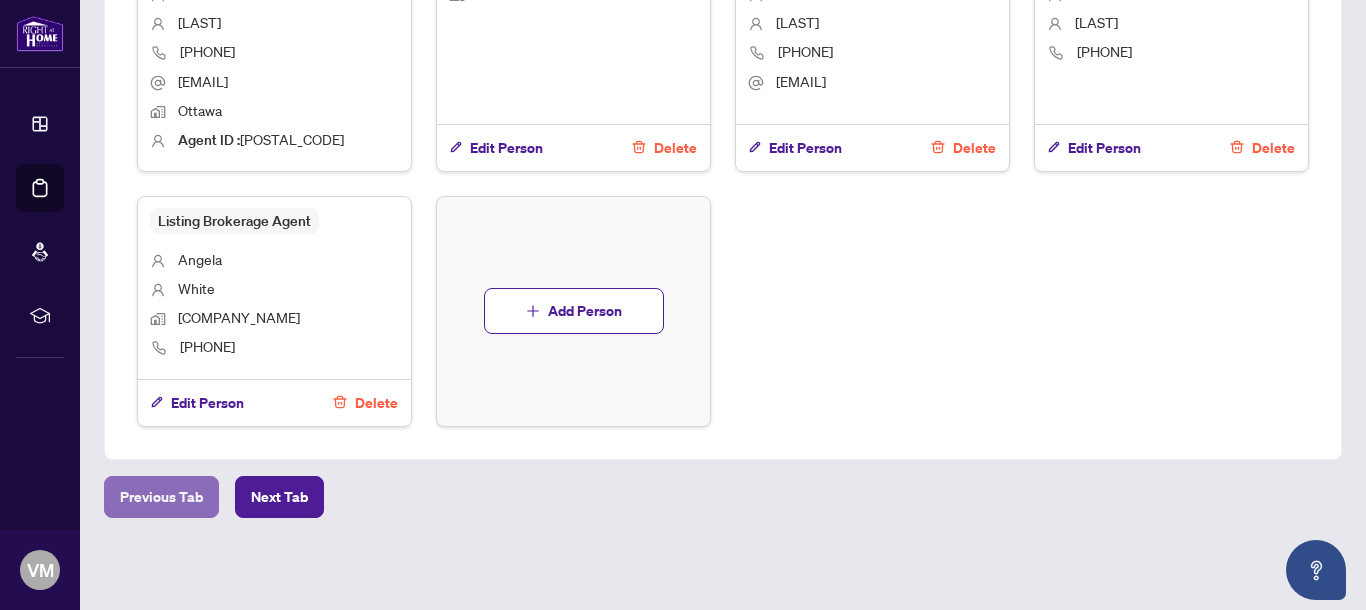 click on "Previous Tab" at bounding box center (161, 497) 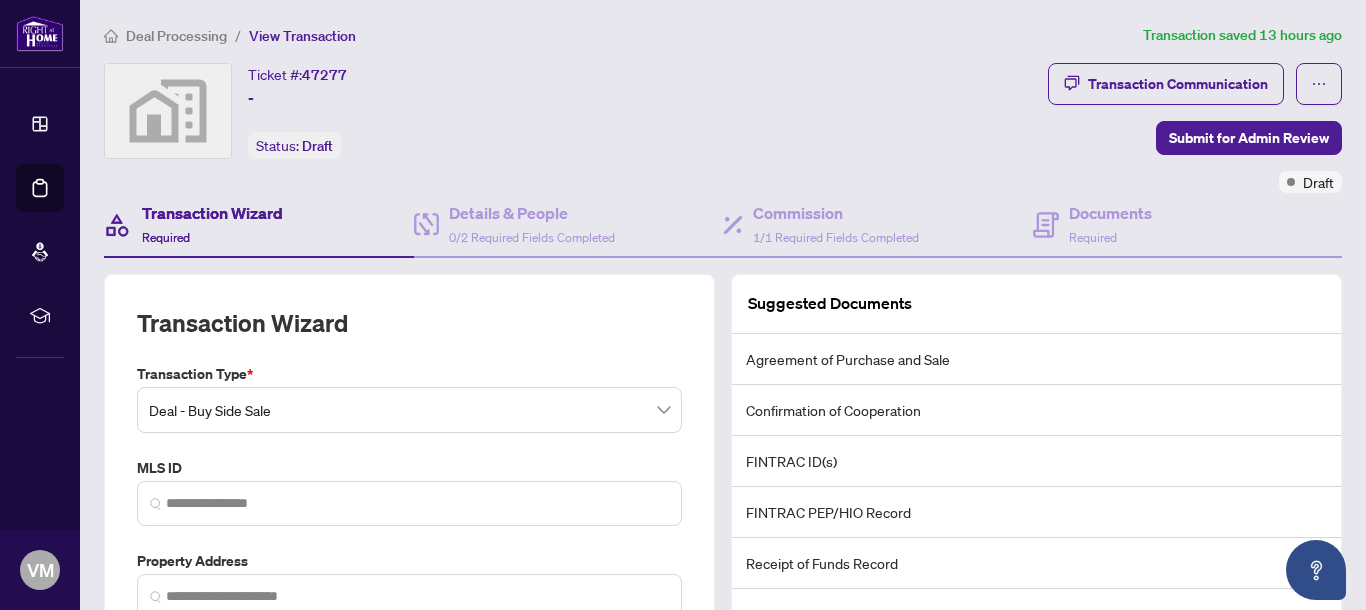 scroll, scrollTop: 0, scrollLeft: 0, axis: both 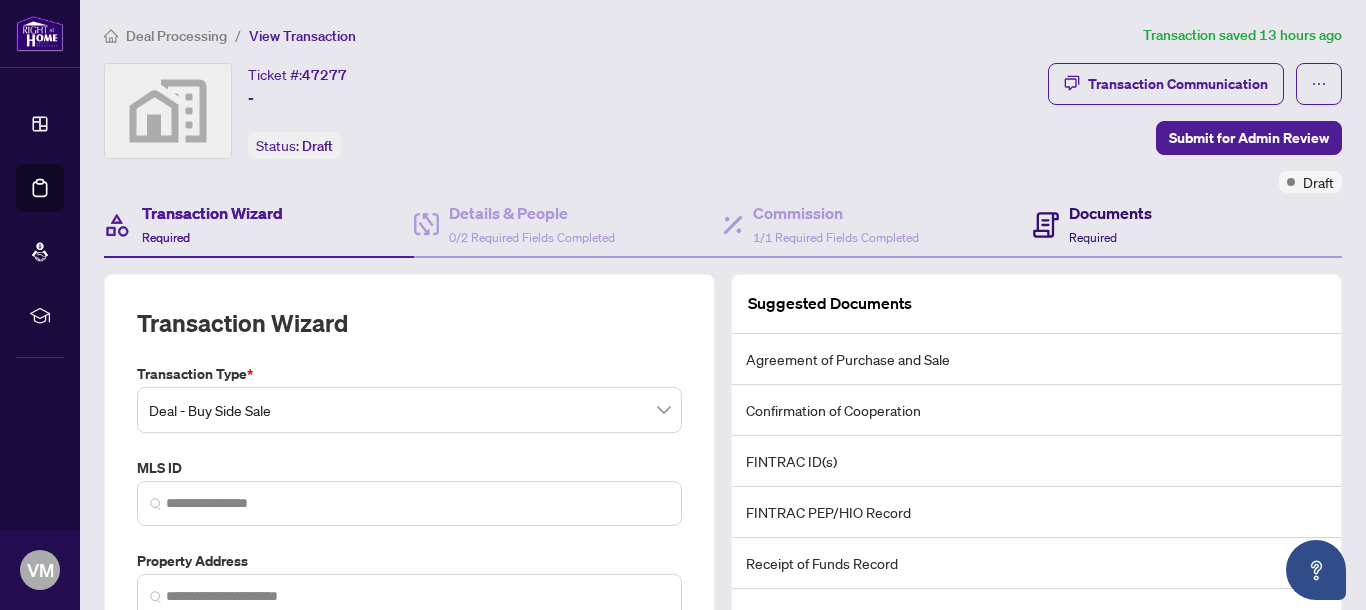 click on "Documents" at bounding box center (1110, 213) 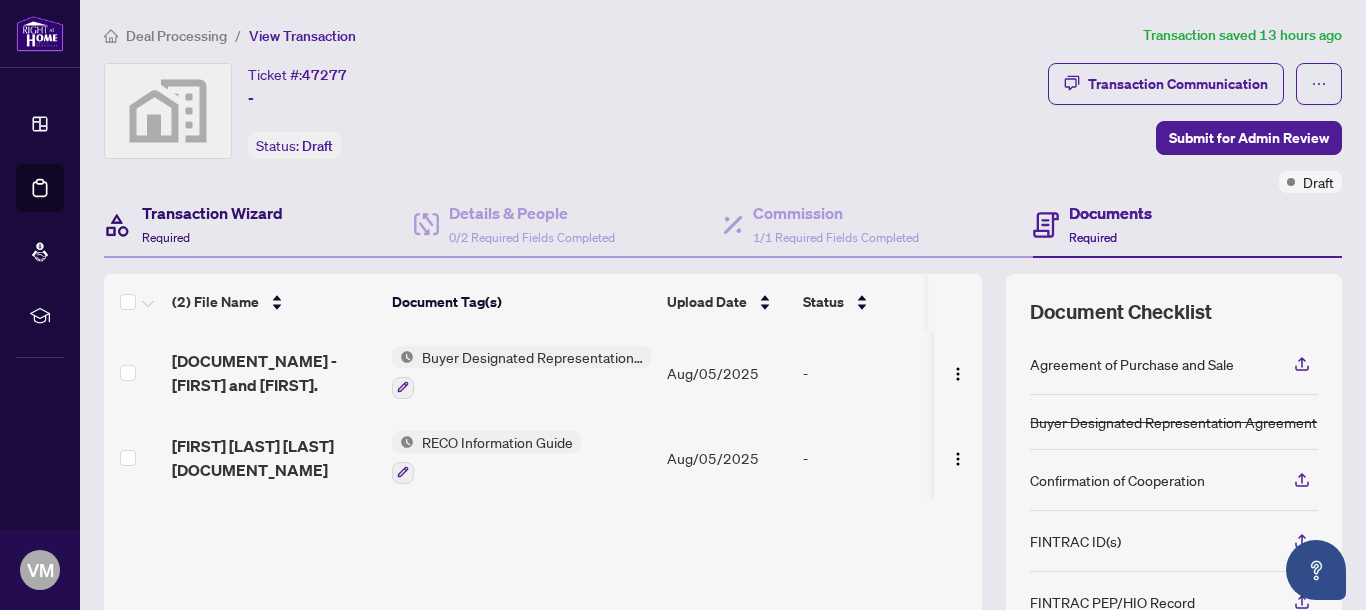 click on "Transaction Wizard" at bounding box center [212, 213] 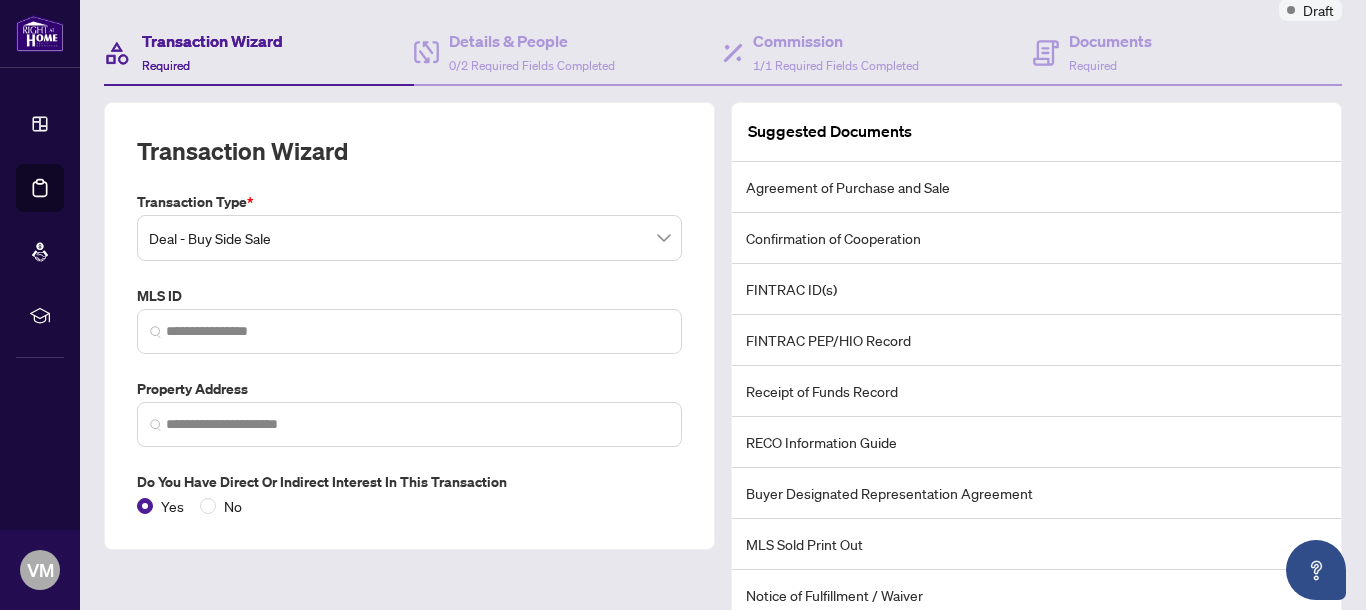 scroll, scrollTop: 183, scrollLeft: 0, axis: vertical 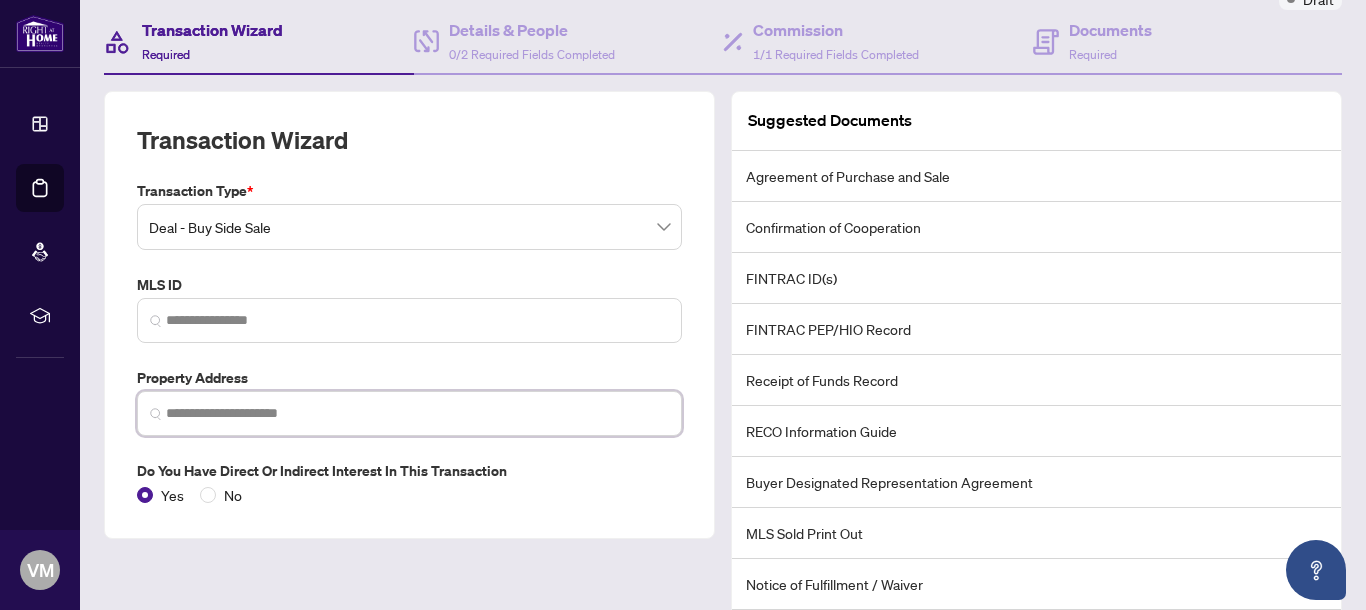 click at bounding box center (417, 413) 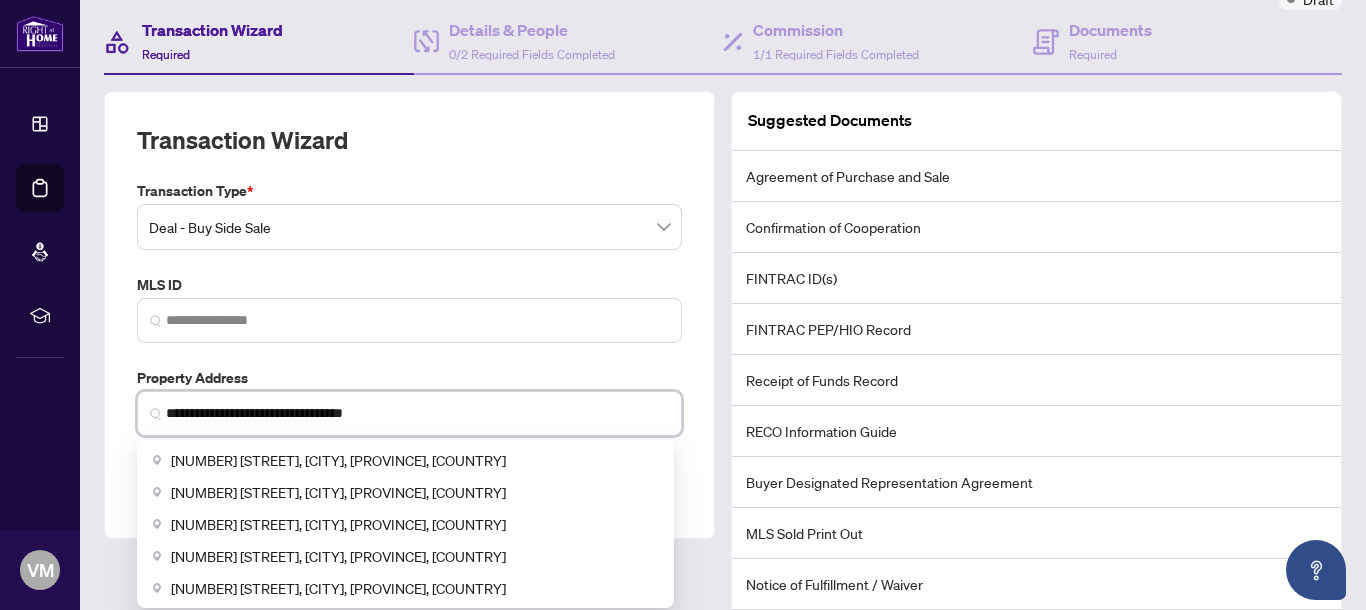 type on "**********" 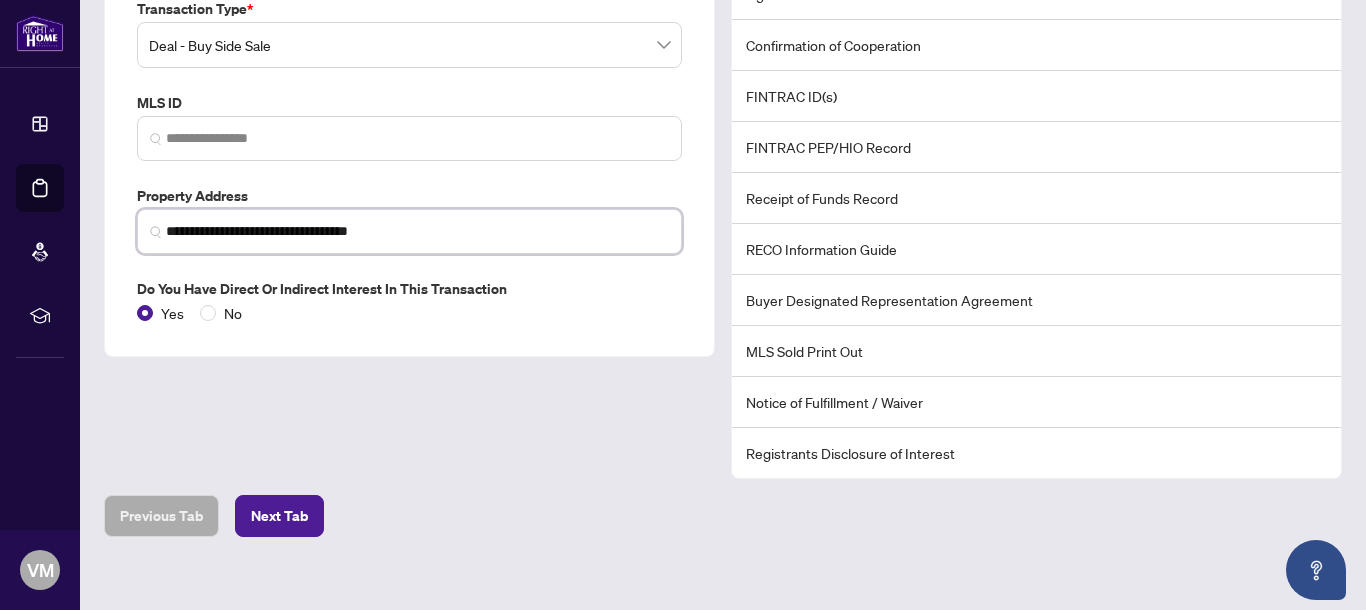scroll, scrollTop: 366, scrollLeft: 0, axis: vertical 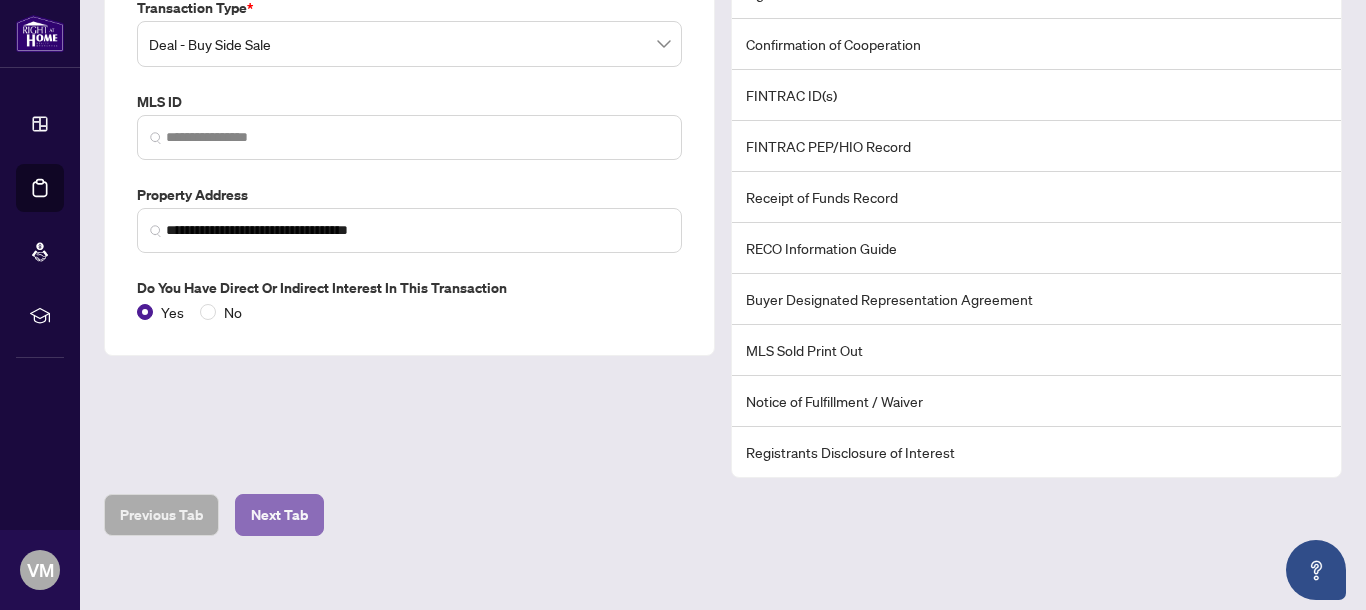 click on "Next Tab" at bounding box center [279, 515] 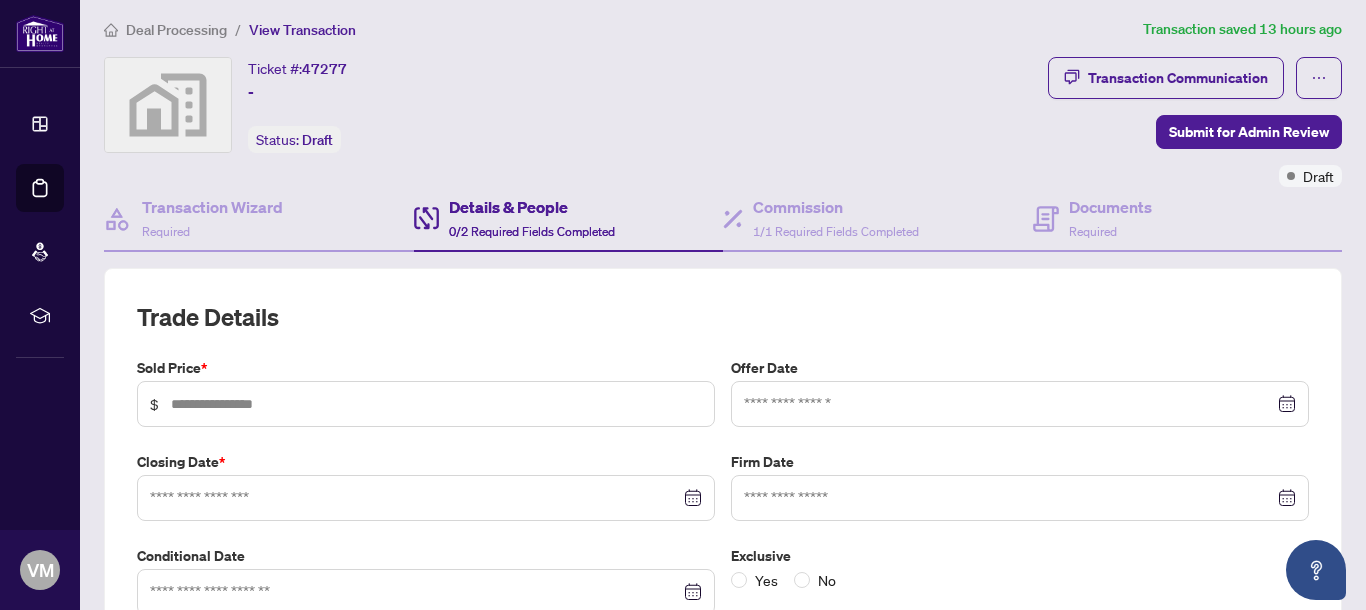 scroll, scrollTop: 0, scrollLeft: 0, axis: both 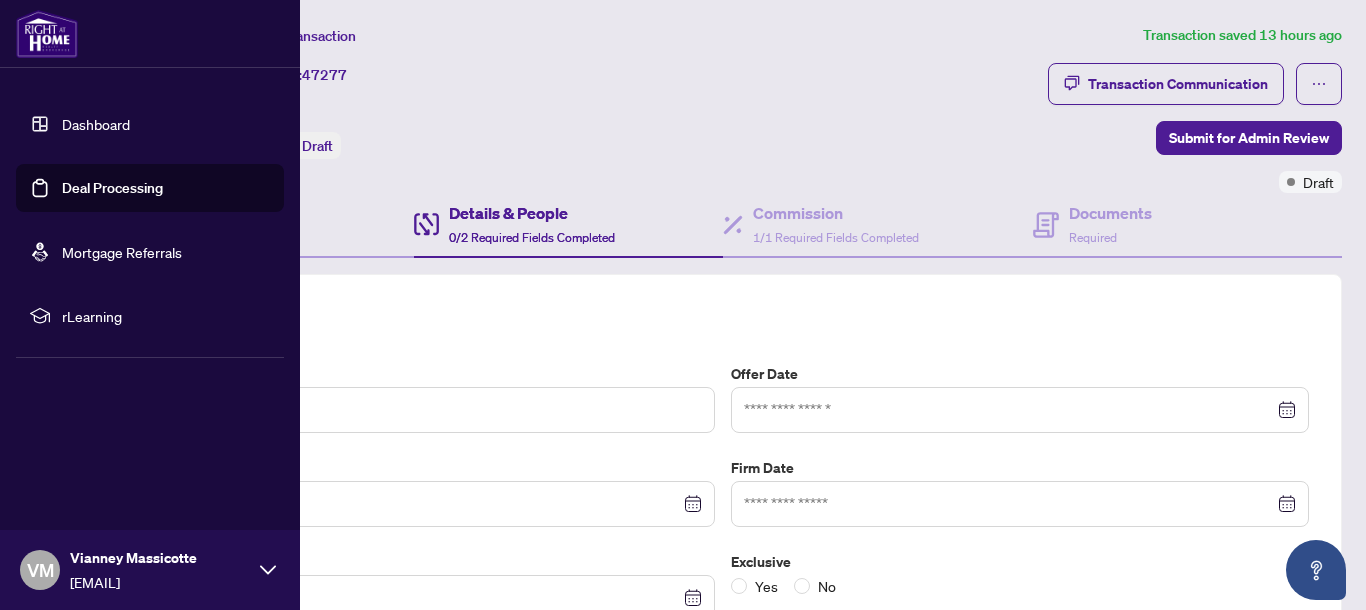 click on "Deal Processing" at bounding box center [112, 188] 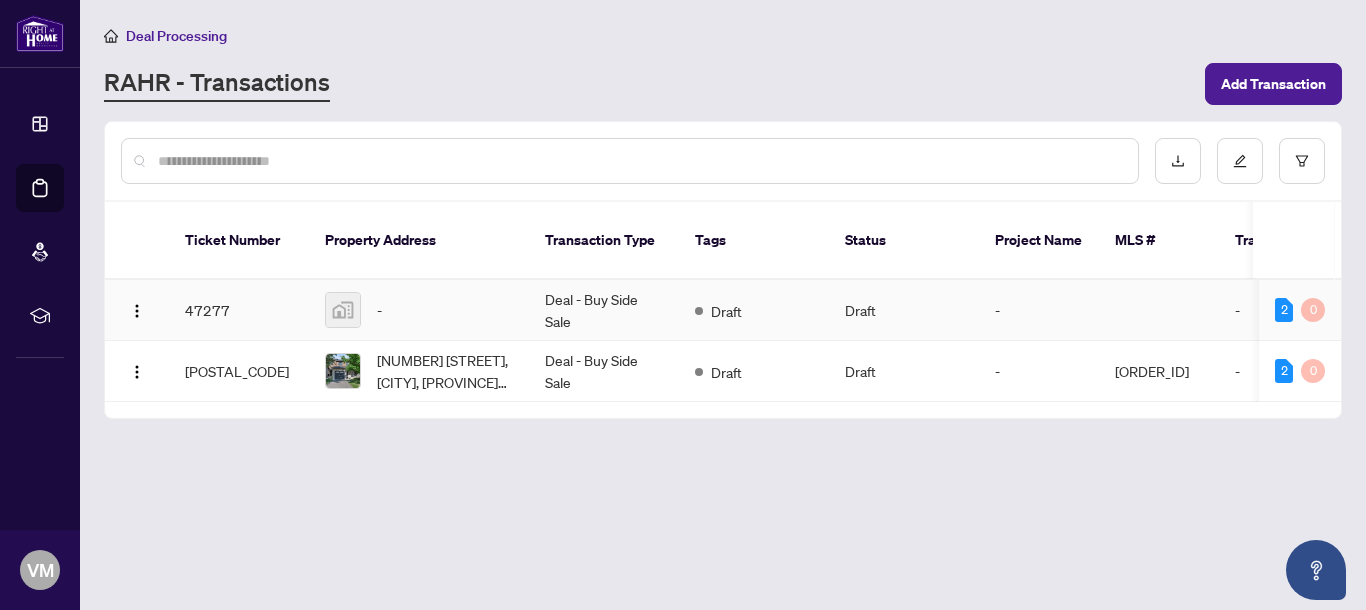 click on "47277" at bounding box center (239, 310) 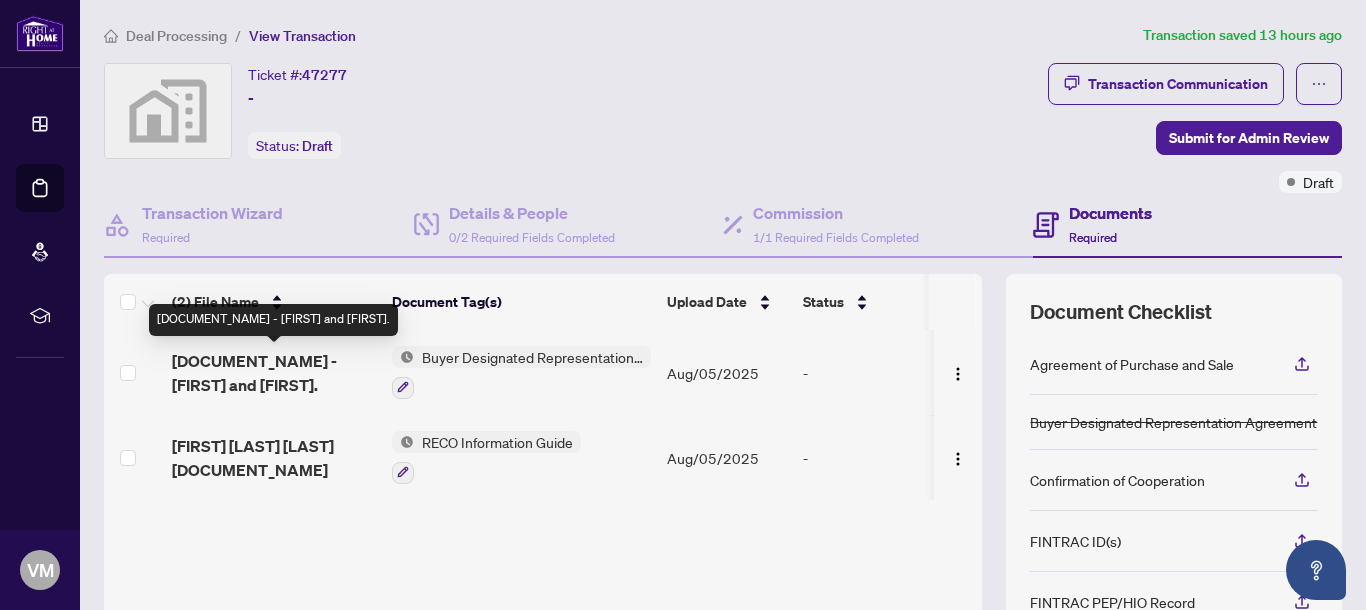 scroll, scrollTop: 1, scrollLeft: 0, axis: vertical 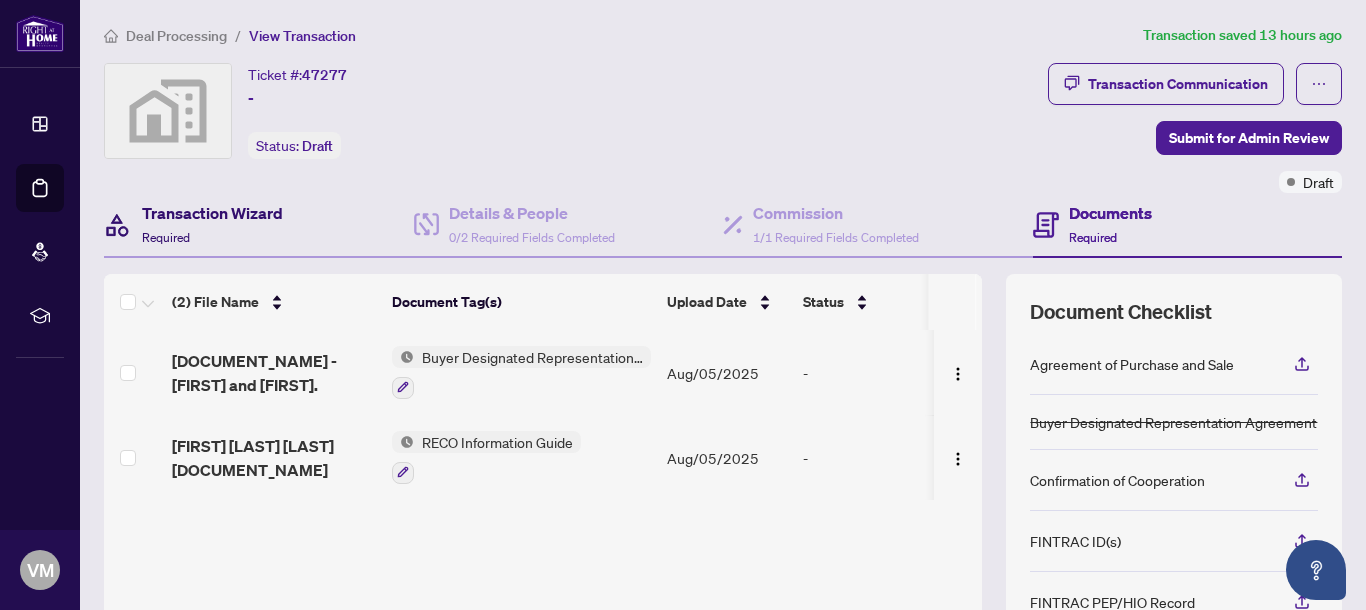 click on "Transaction Wizard" at bounding box center (212, 213) 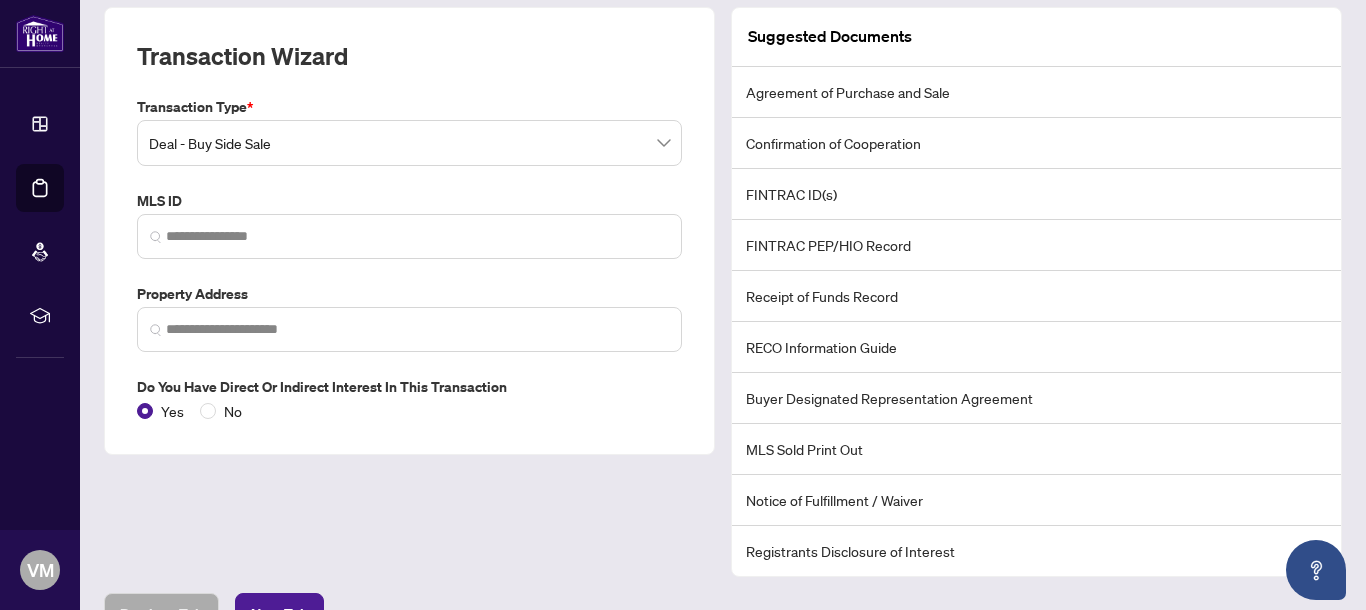 scroll, scrollTop: 274, scrollLeft: 0, axis: vertical 